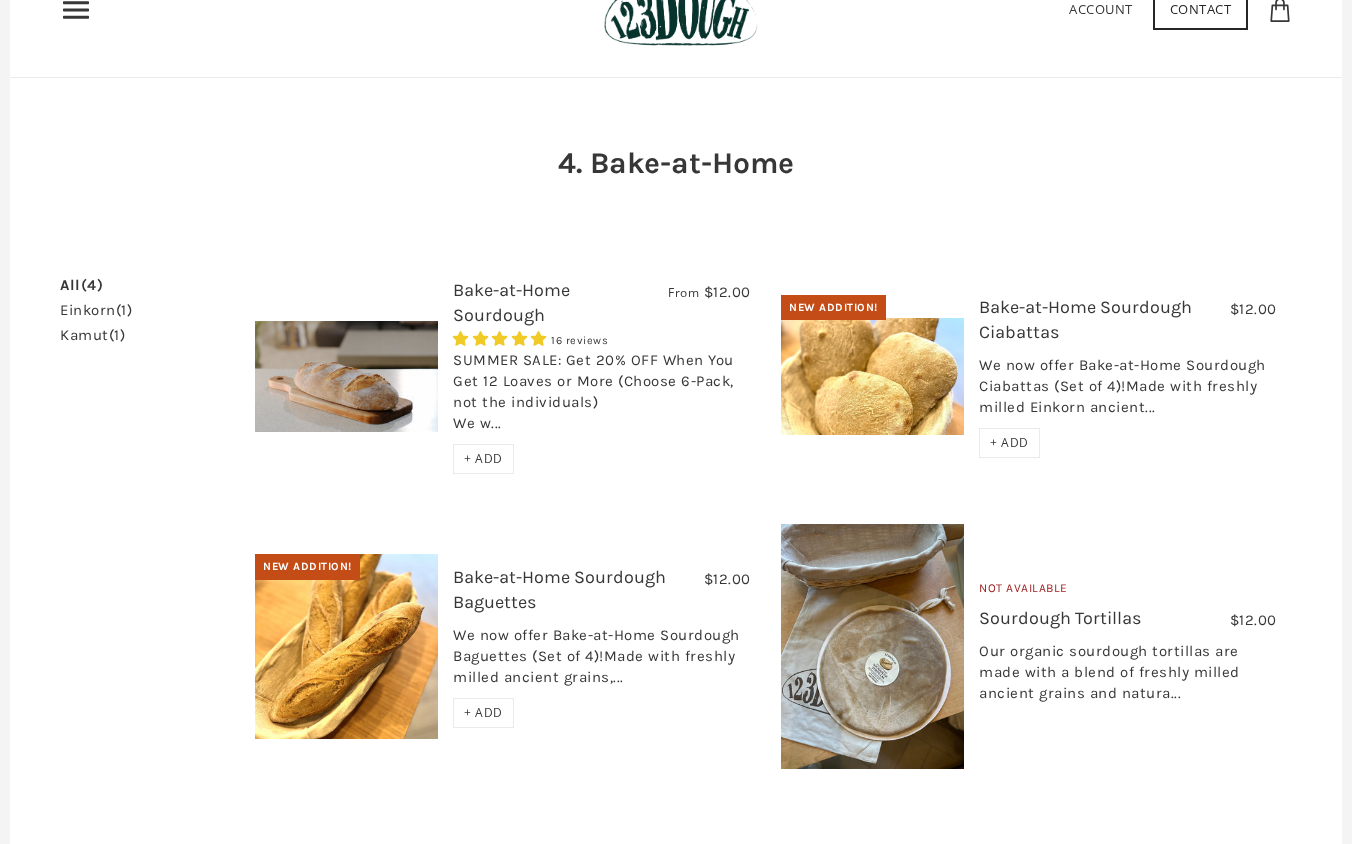 scroll, scrollTop: 0, scrollLeft: 0, axis: both 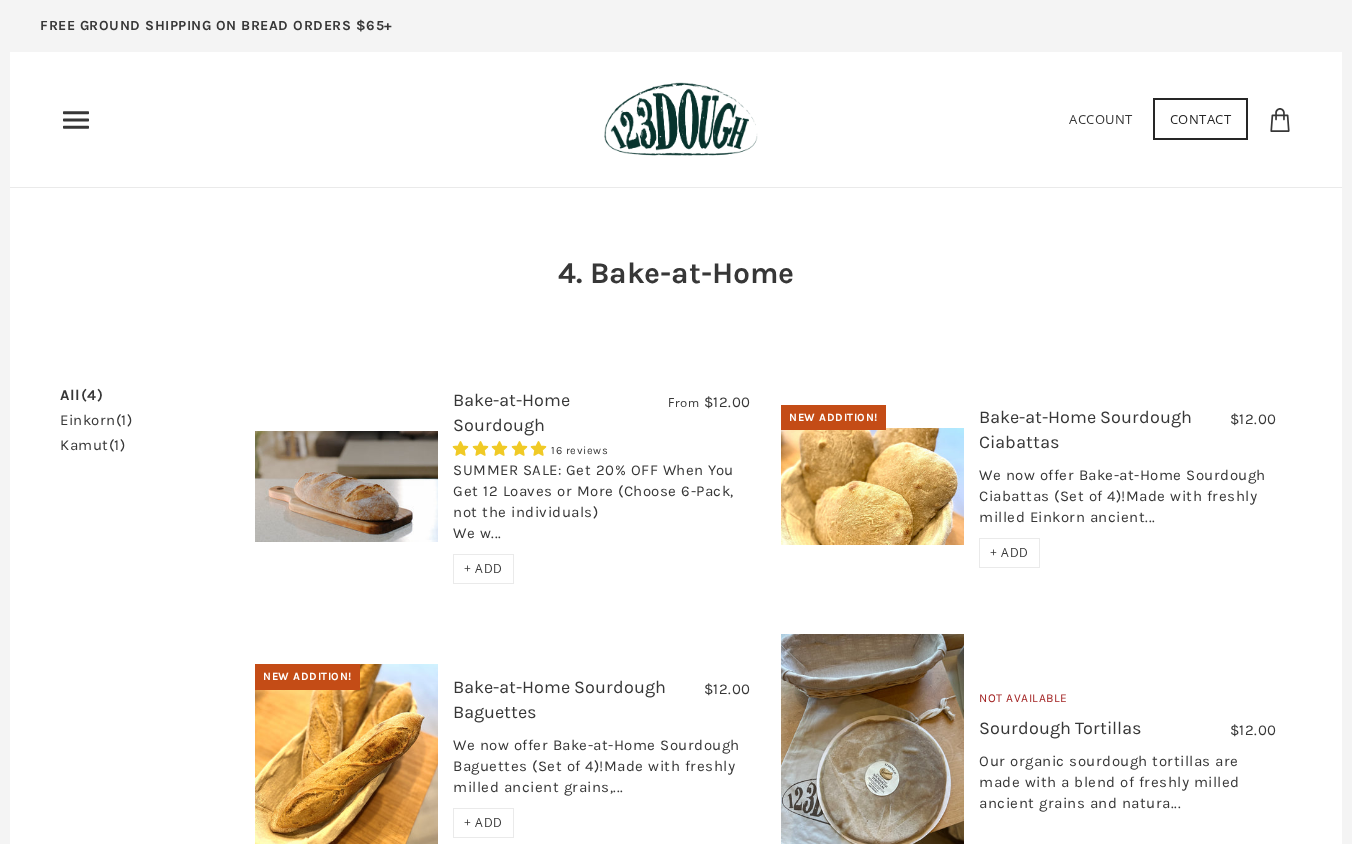 click 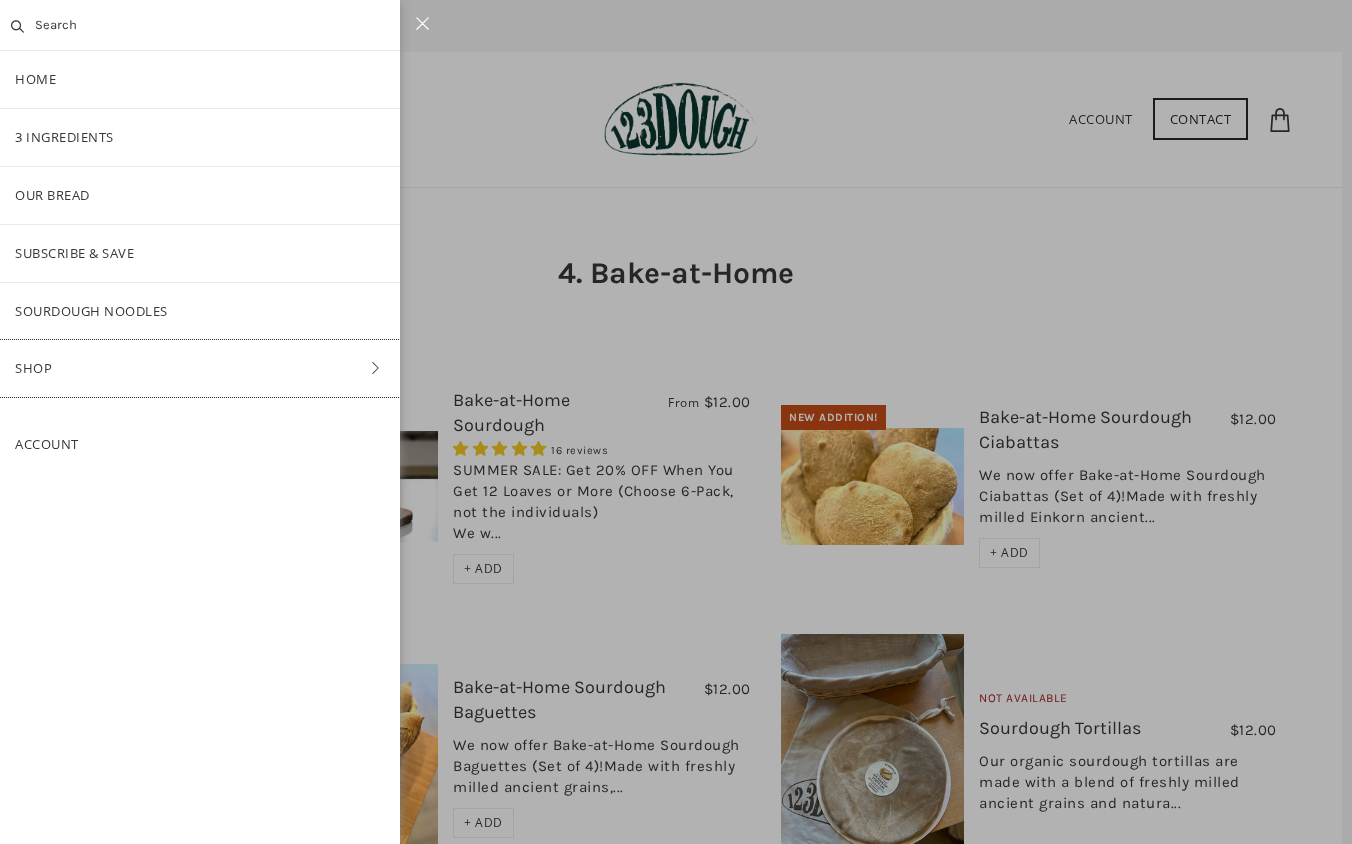 click on "Shop" at bounding box center (200, 368) 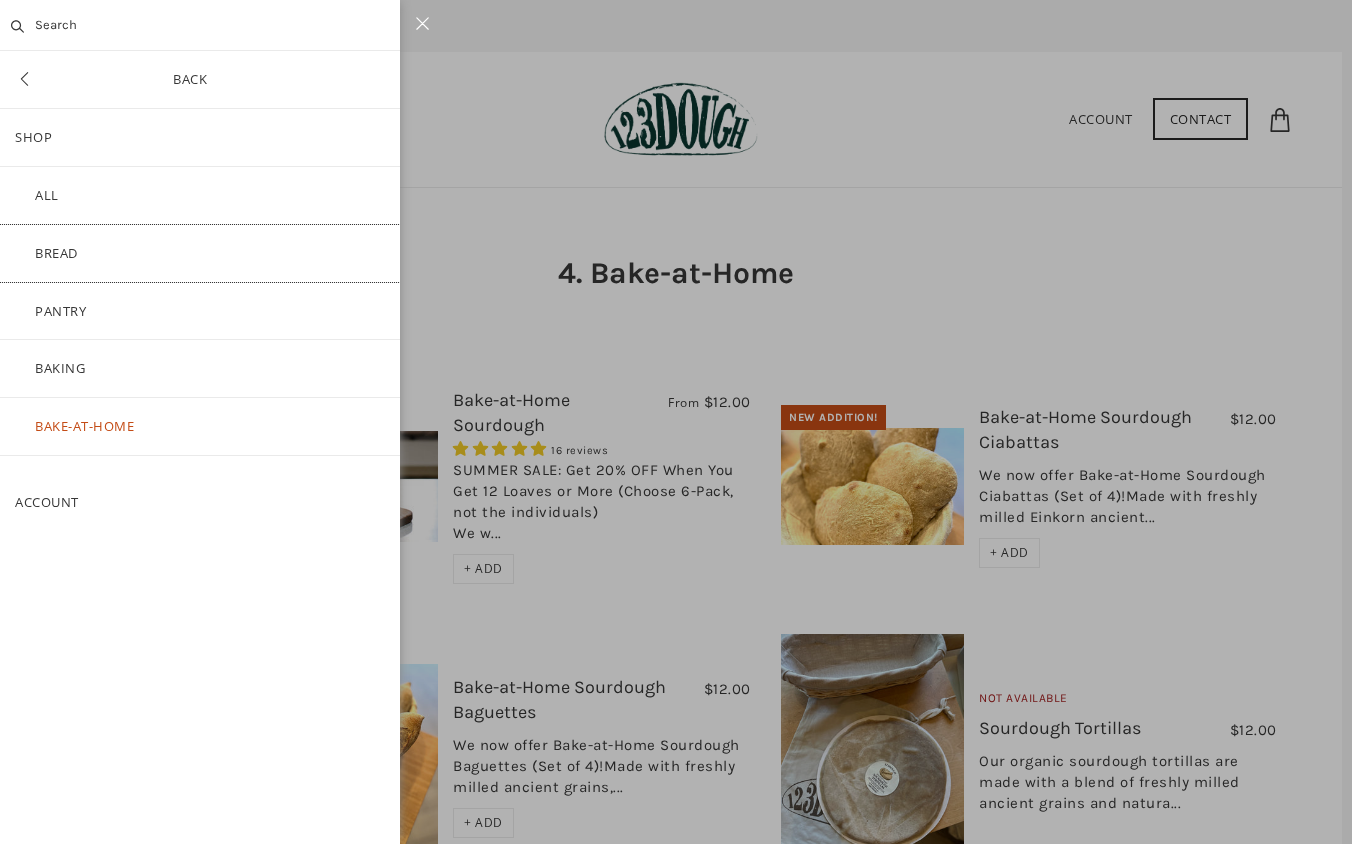 click on "Bread" at bounding box center (200, 253) 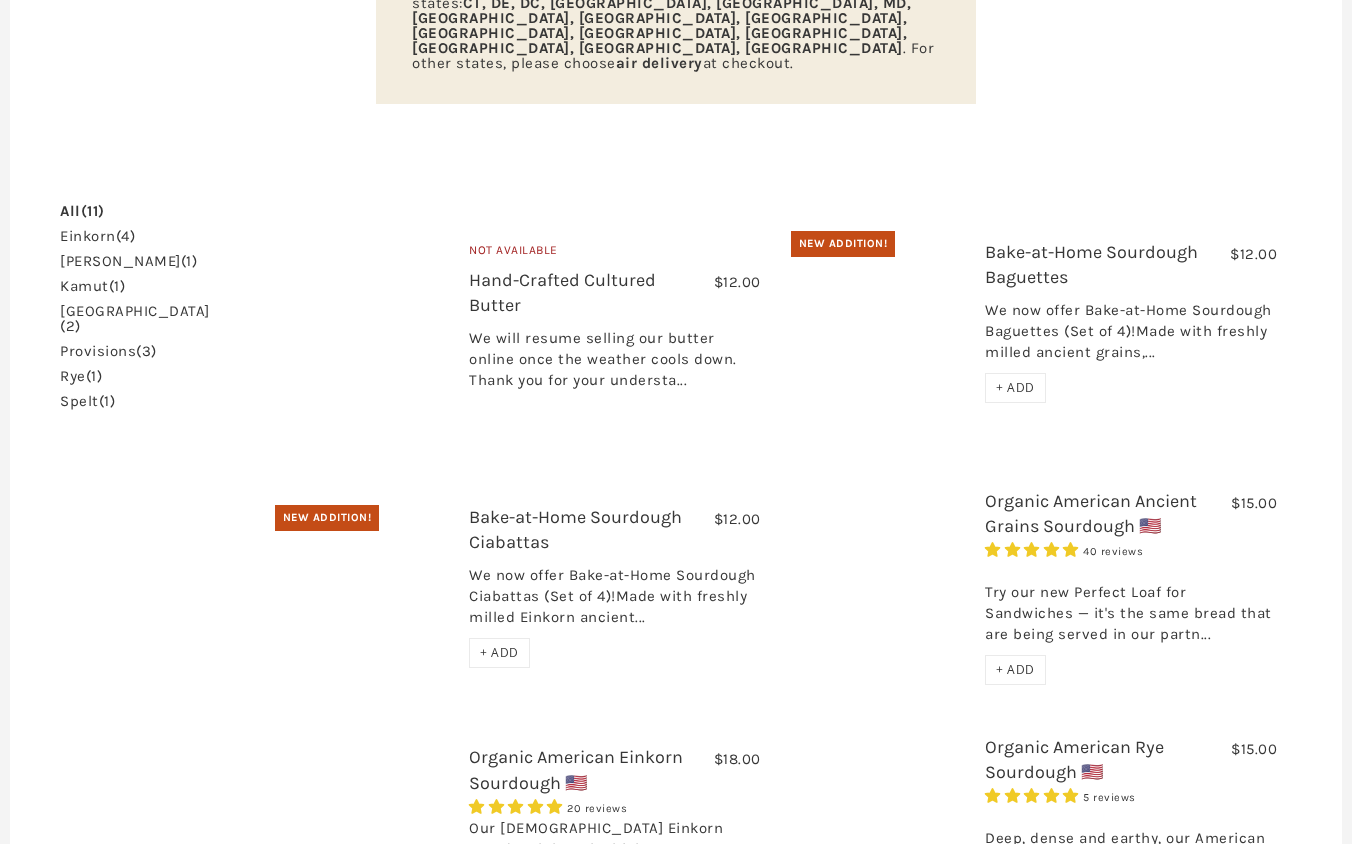 scroll, scrollTop: 468, scrollLeft: 0, axis: vertical 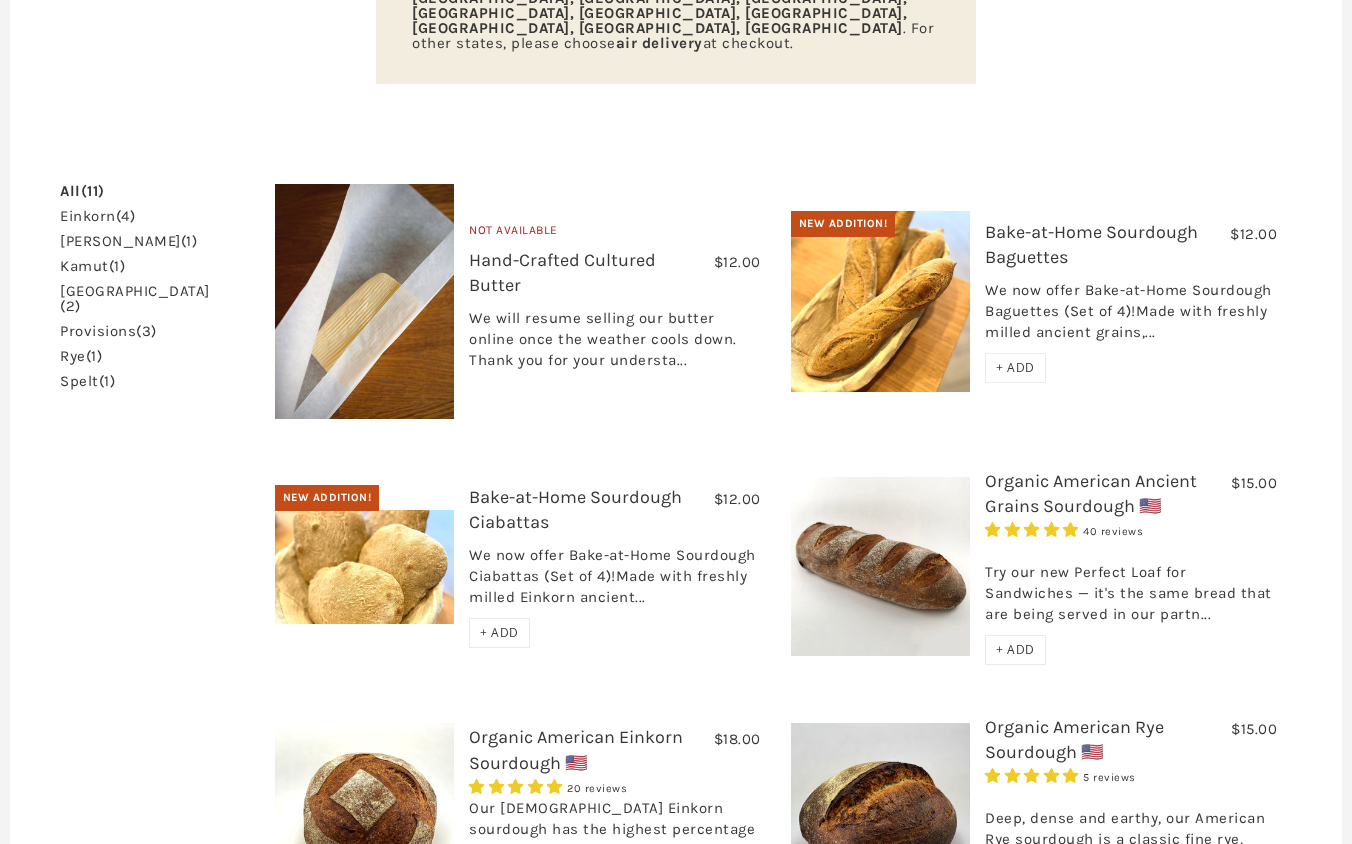 click on "Organic American Ancient Grains Sourdough 🇺🇸" at bounding box center [1091, 493] 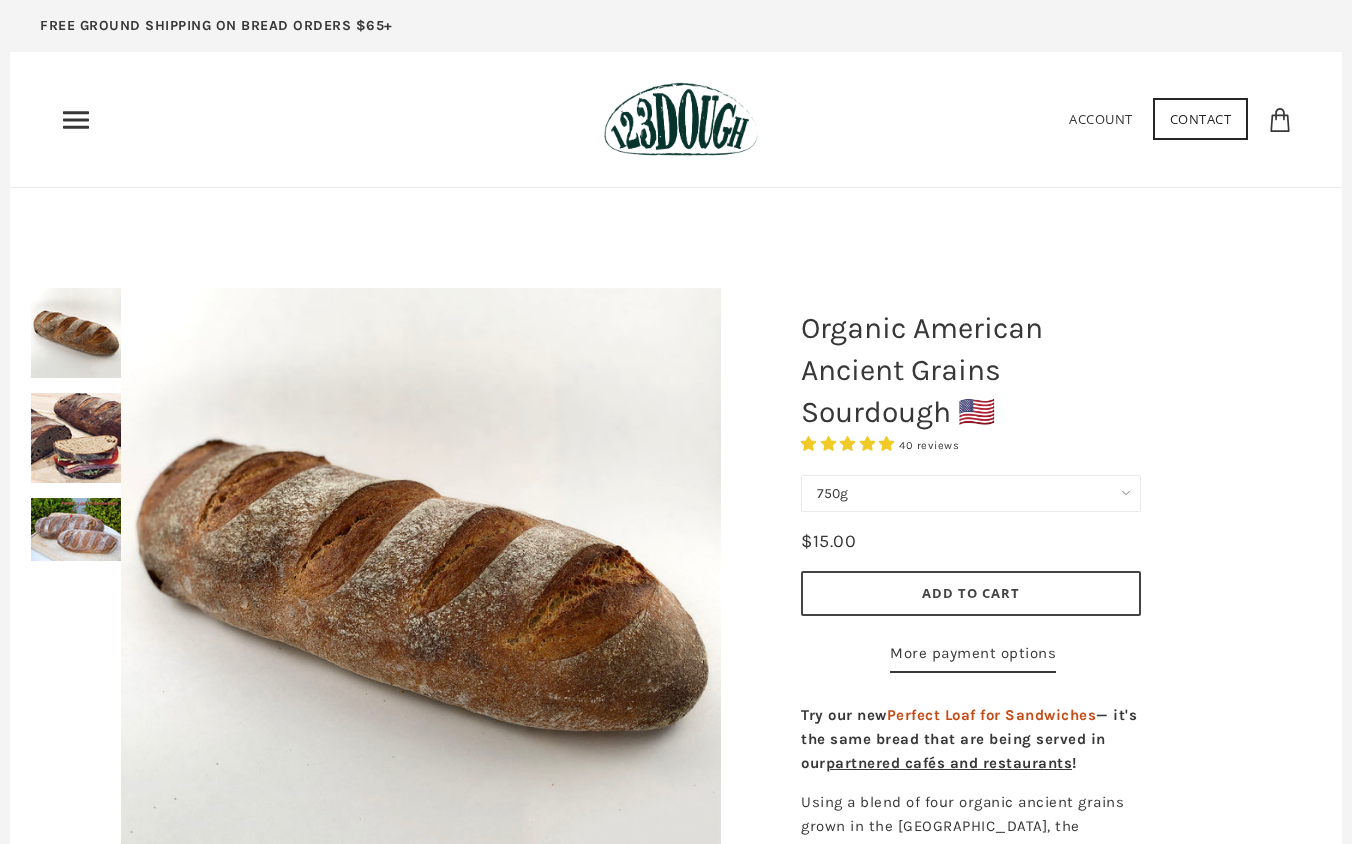 scroll, scrollTop: 0, scrollLeft: 0, axis: both 